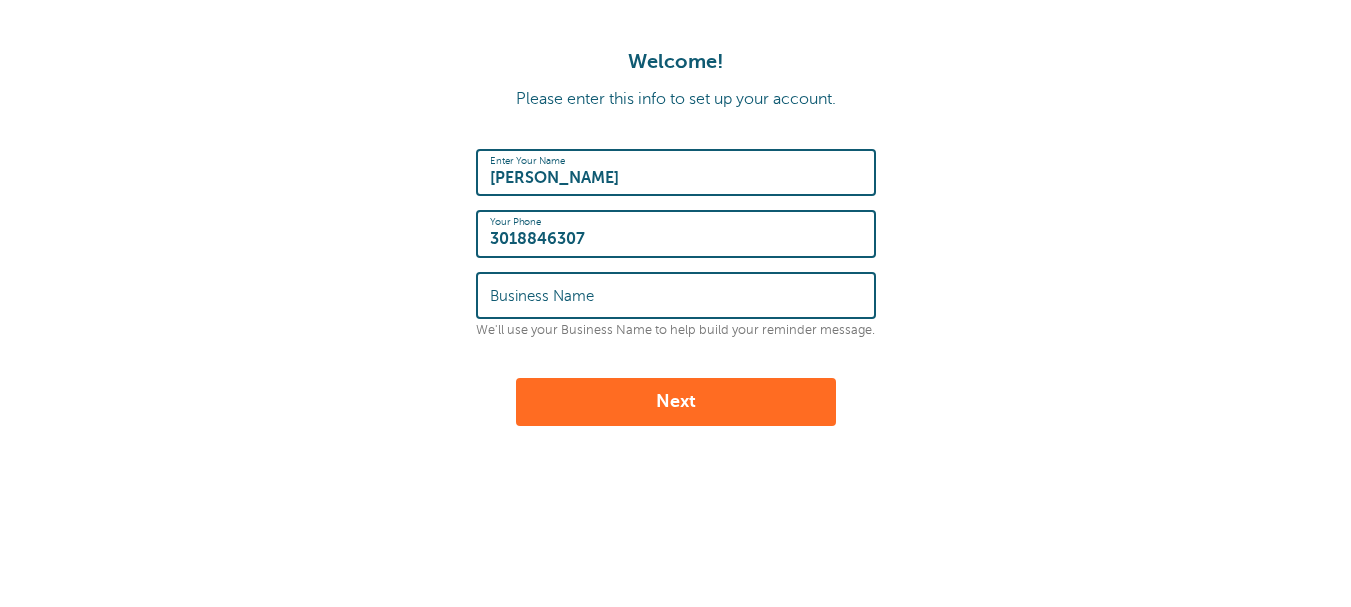 scroll, scrollTop: 0, scrollLeft: 0, axis: both 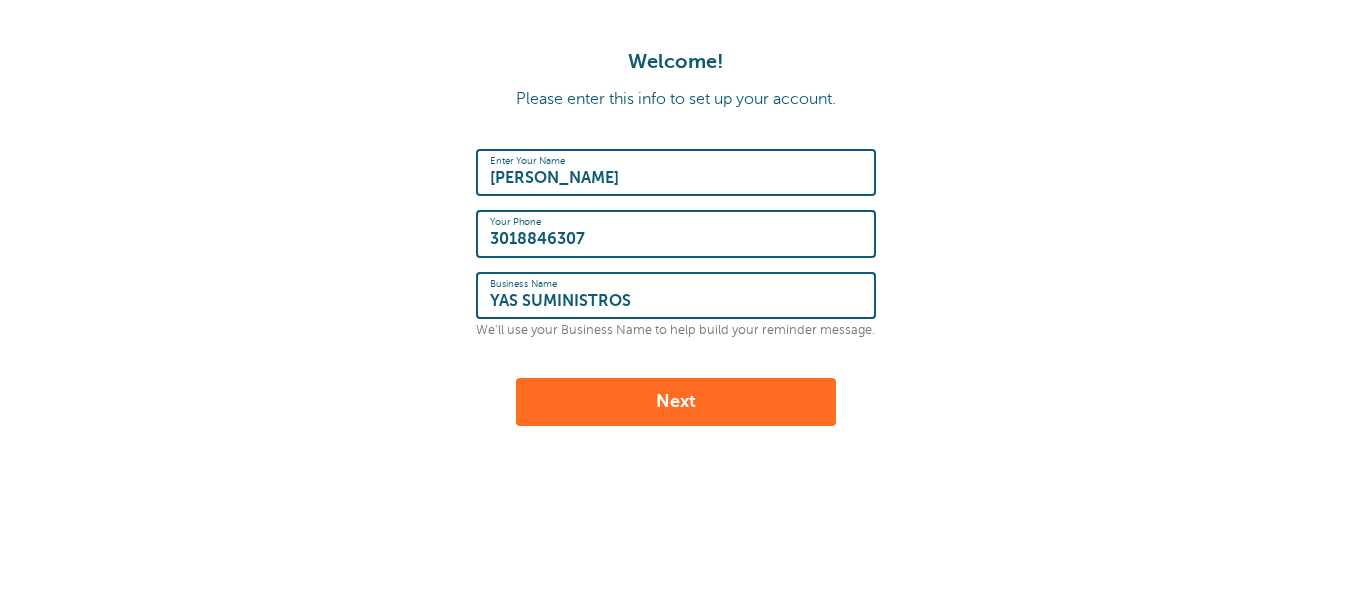 type on "YAS SUMINISTROS" 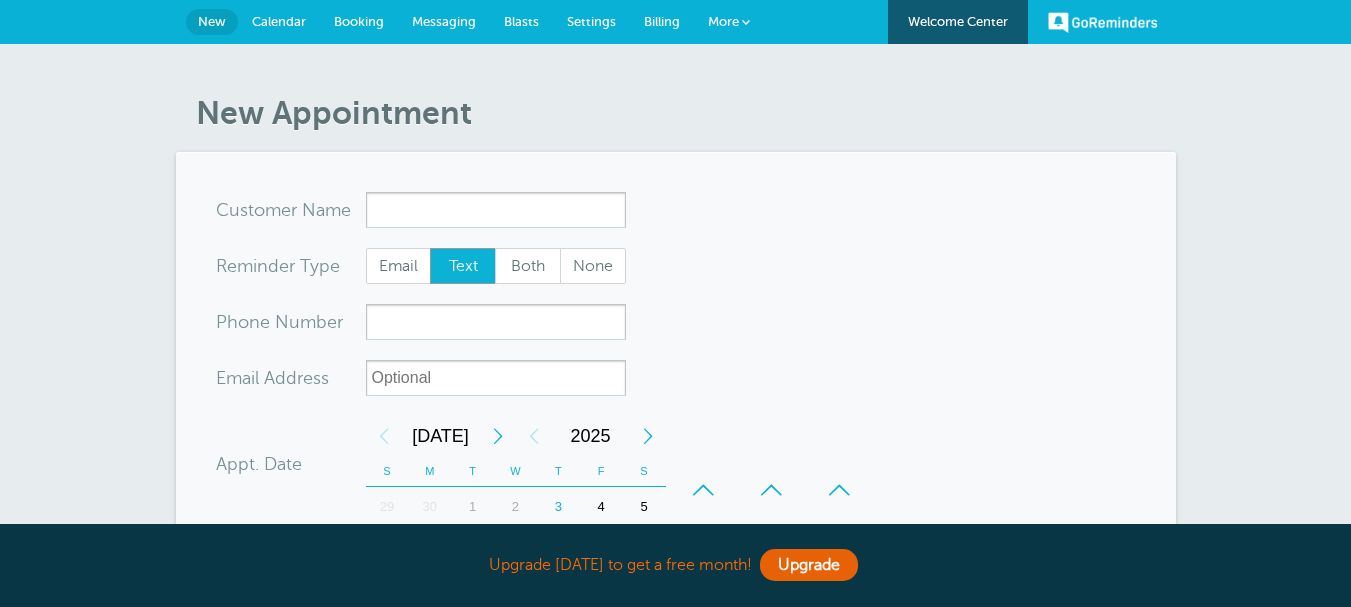 scroll, scrollTop: 0, scrollLeft: 0, axis: both 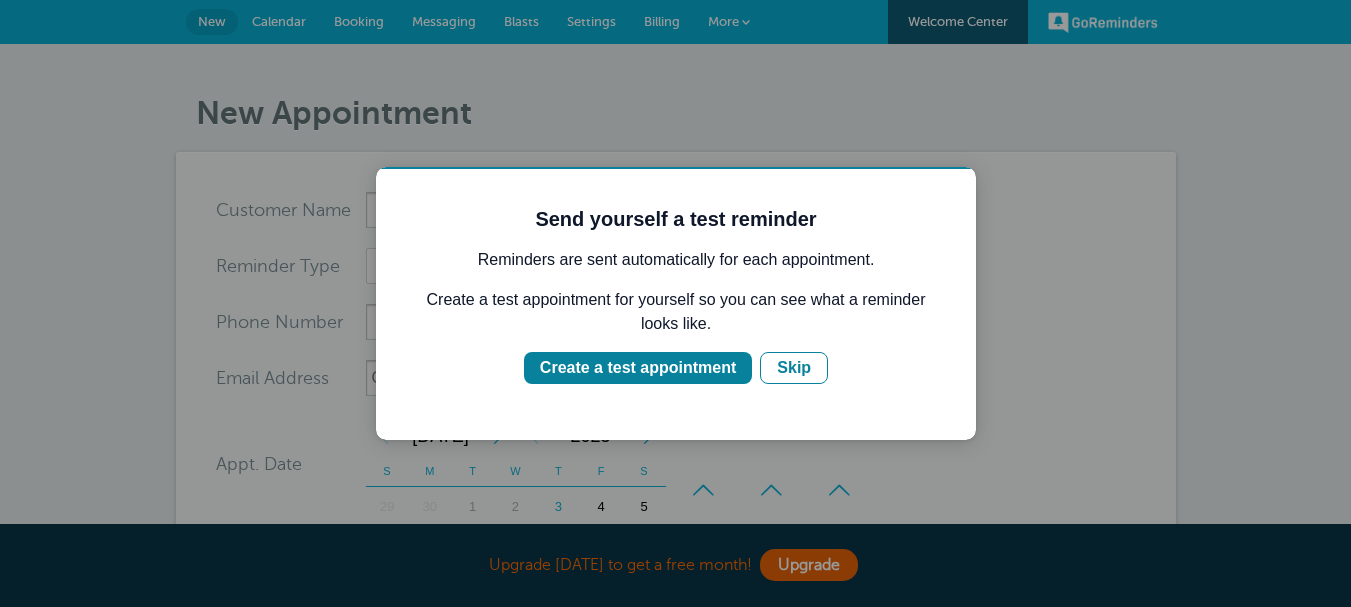 click at bounding box center [675, 303] 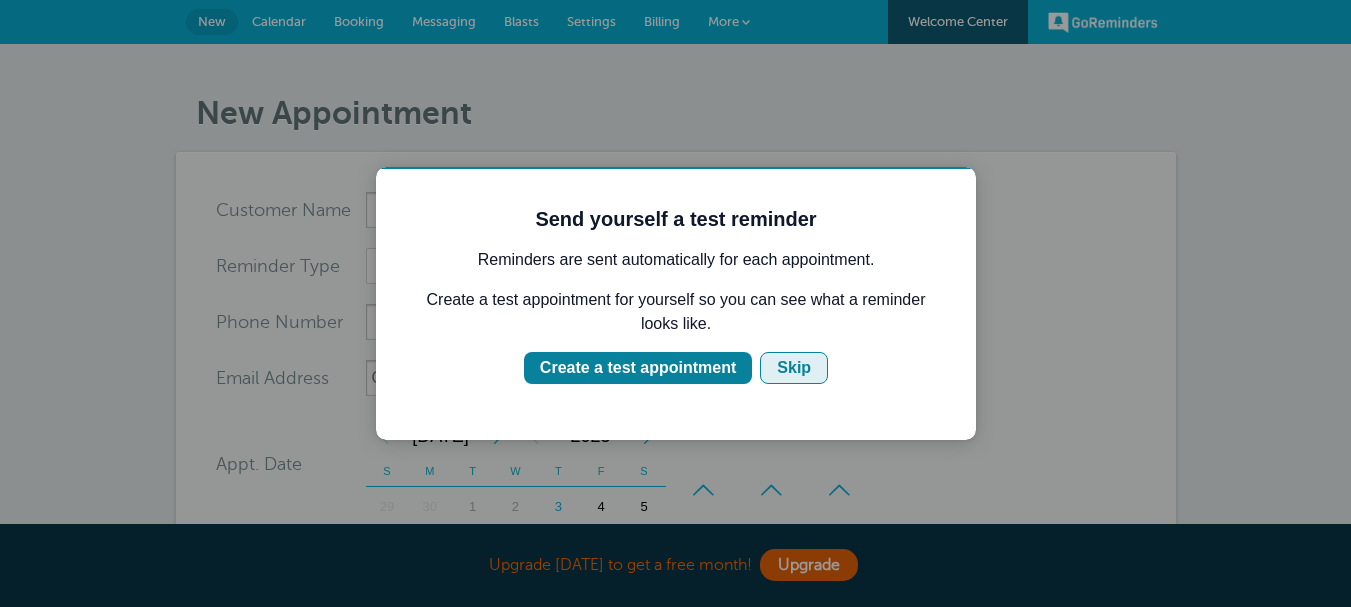 click on "Skip" at bounding box center (794, 368) 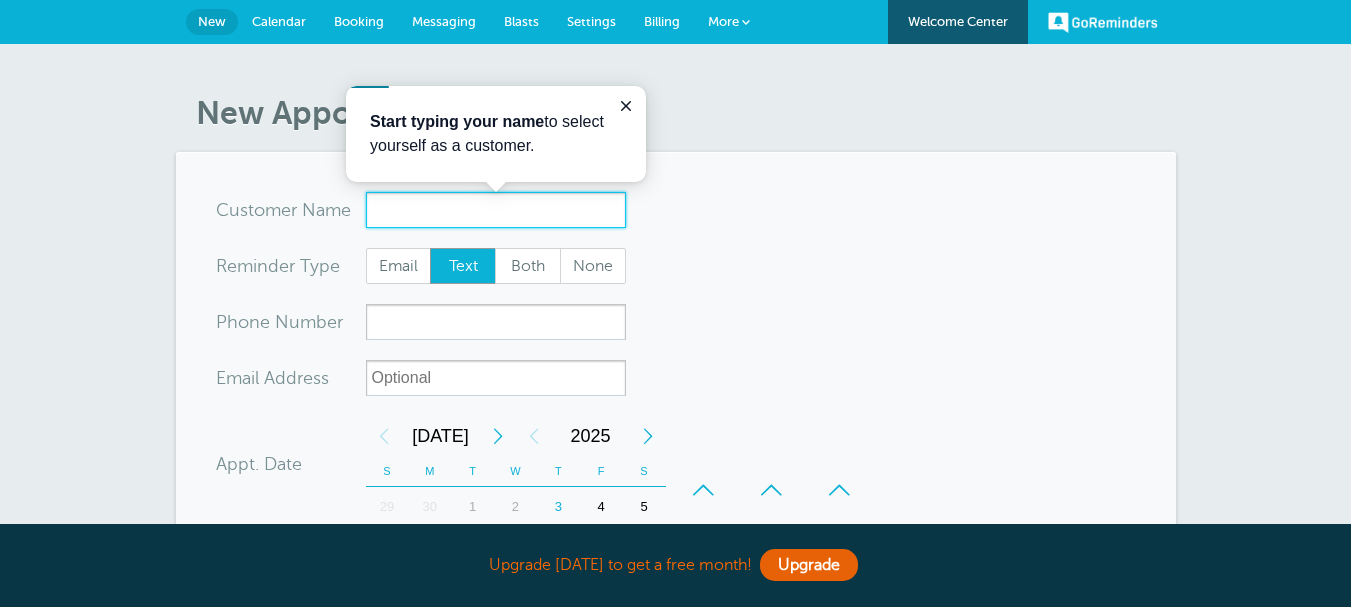 scroll, scrollTop: 0, scrollLeft: 0, axis: both 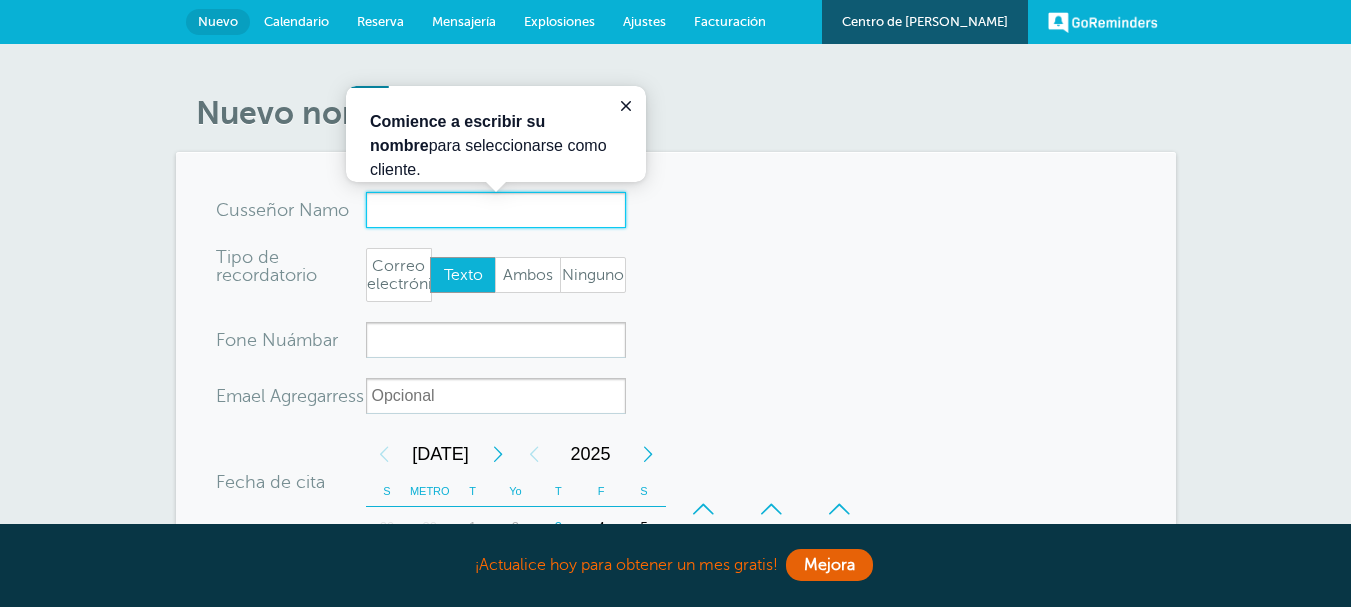 click on "x-sin-autocompletar" at bounding box center [496, 210] 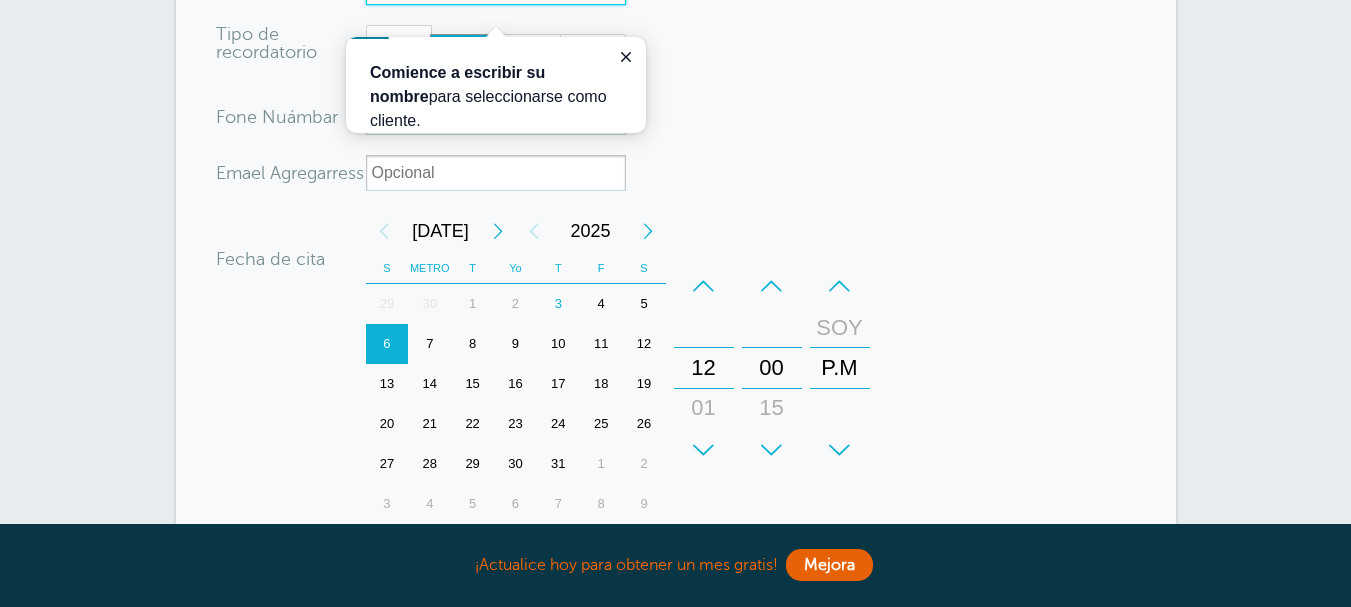 scroll, scrollTop: 200, scrollLeft: 0, axis: vertical 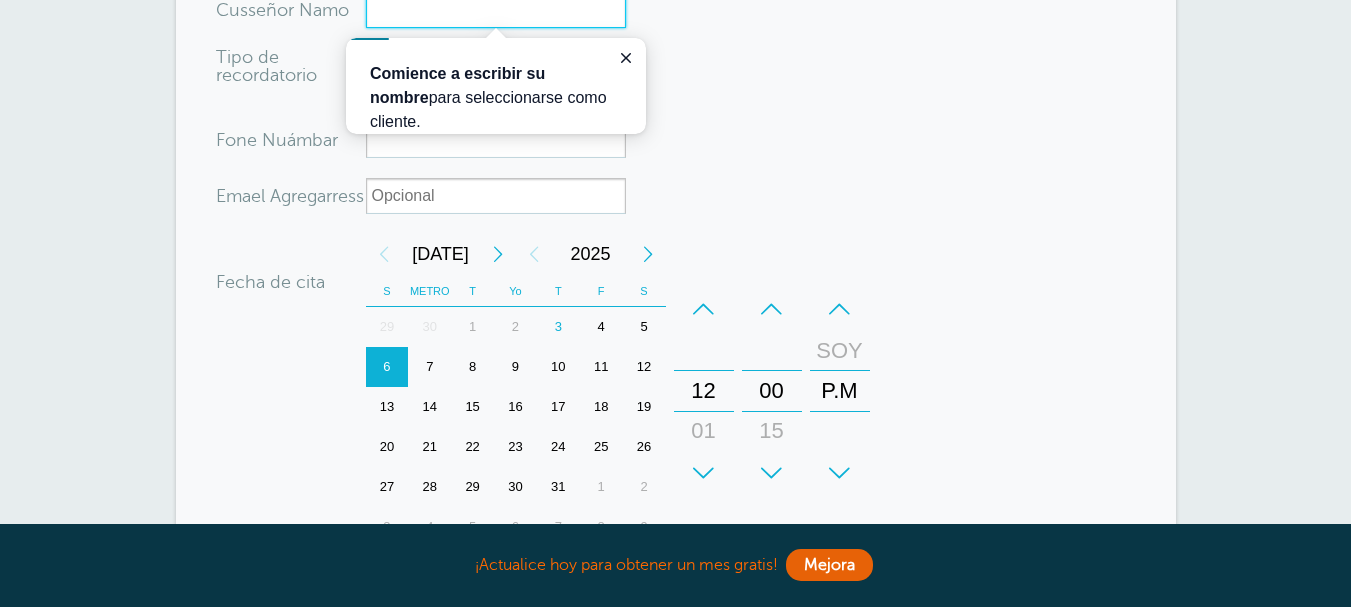 click on "7" at bounding box center (429, 367) 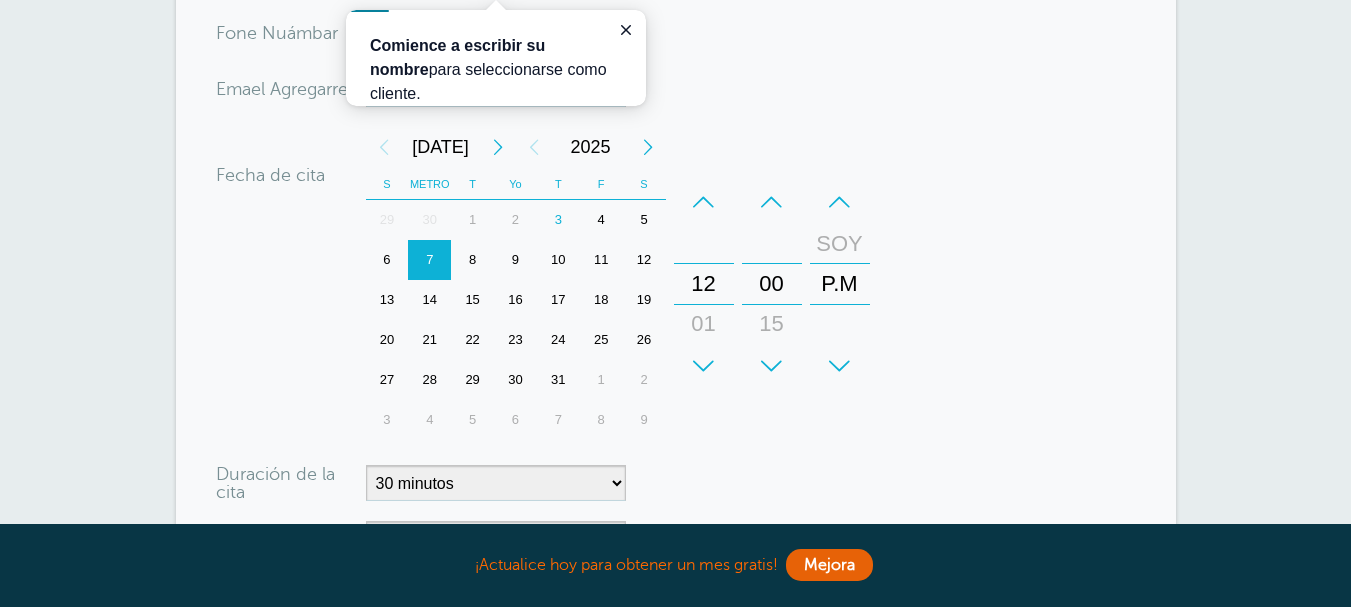 scroll, scrollTop: 400, scrollLeft: 0, axis: vertical 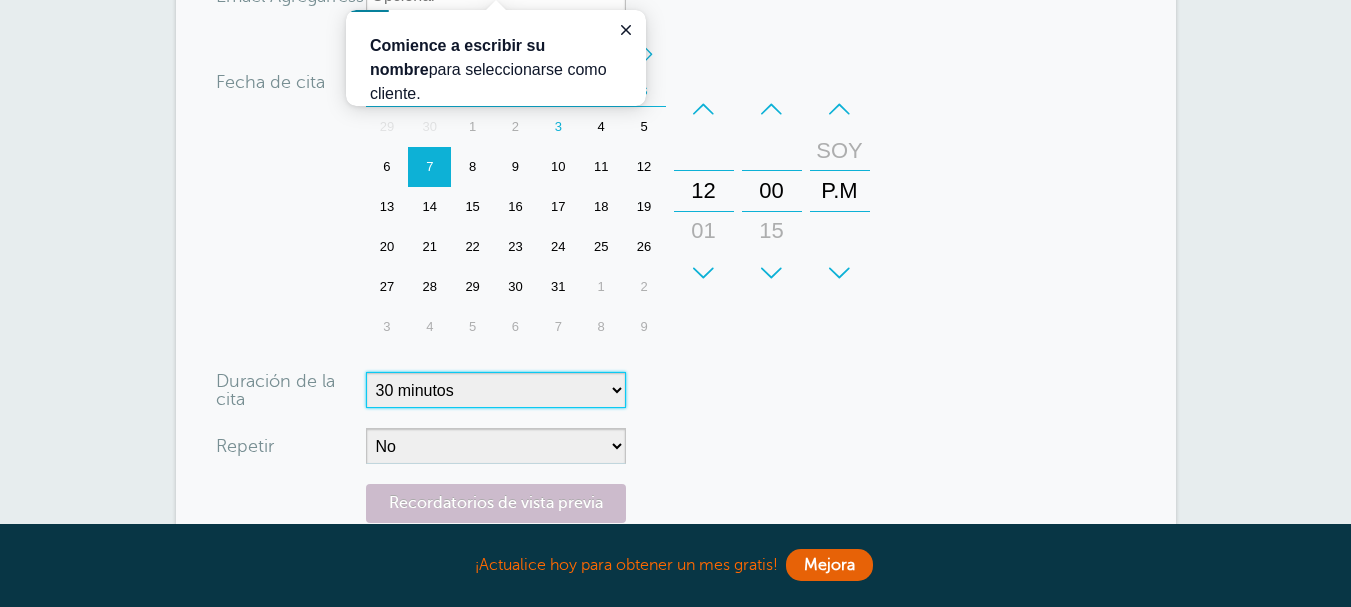 click on "5 minutos 10 minutos 15 minutos 20 minutos 25 minutos 30 minutos 35 minutos 40 minutos 45 minutos 50 minutos 55 minutos 1 hora 1 hora 15 minutos 1 hora 30 minutos 1 hora 45 minutos 2 horas 2 horas 15 minutos 2 horas 30 minutos 2 horas 45 minutos 3 horas 3 horas 30 minutos 4 horas 4 horas 30 minutos 5 horas 5 horas 30 minutos 6 horas 6 horas 30 minutos 7 horas 7 horas 30 minutos 8 horas 9 horas 10 horas 11 horas 12 horas 13 horas 14 horas 15 horas 16 horas" at bounding box center (496, 390) 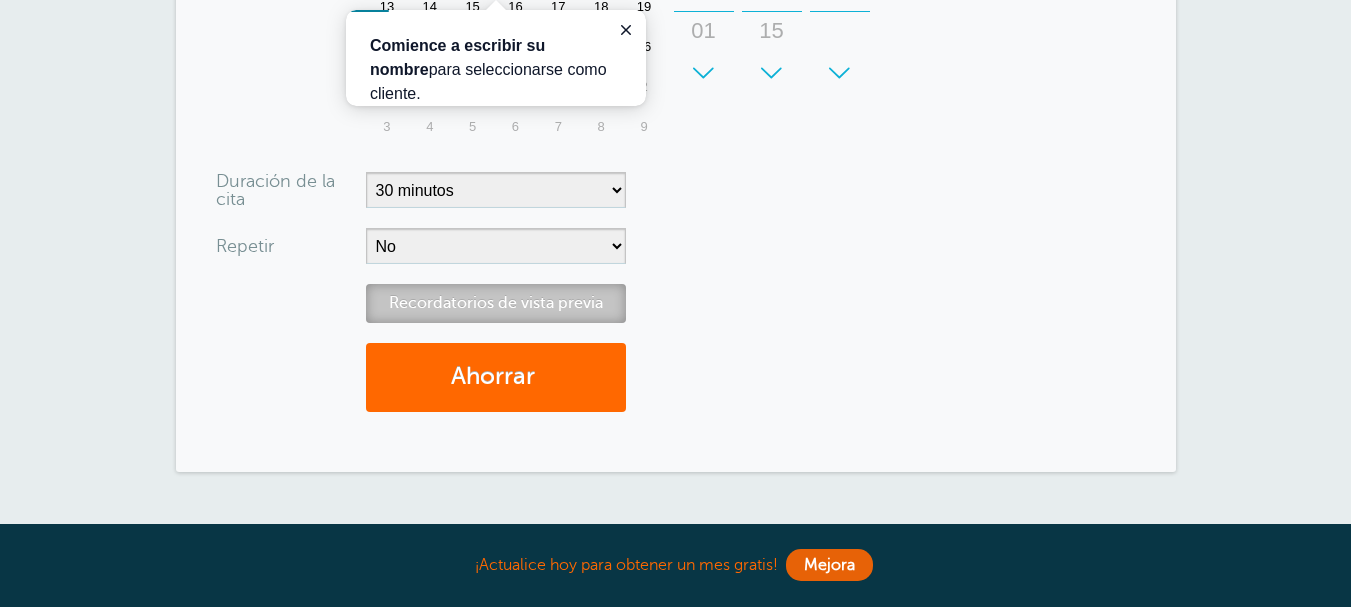 click on "Recordatorios de vista previa" at bounding box center [496, 303] 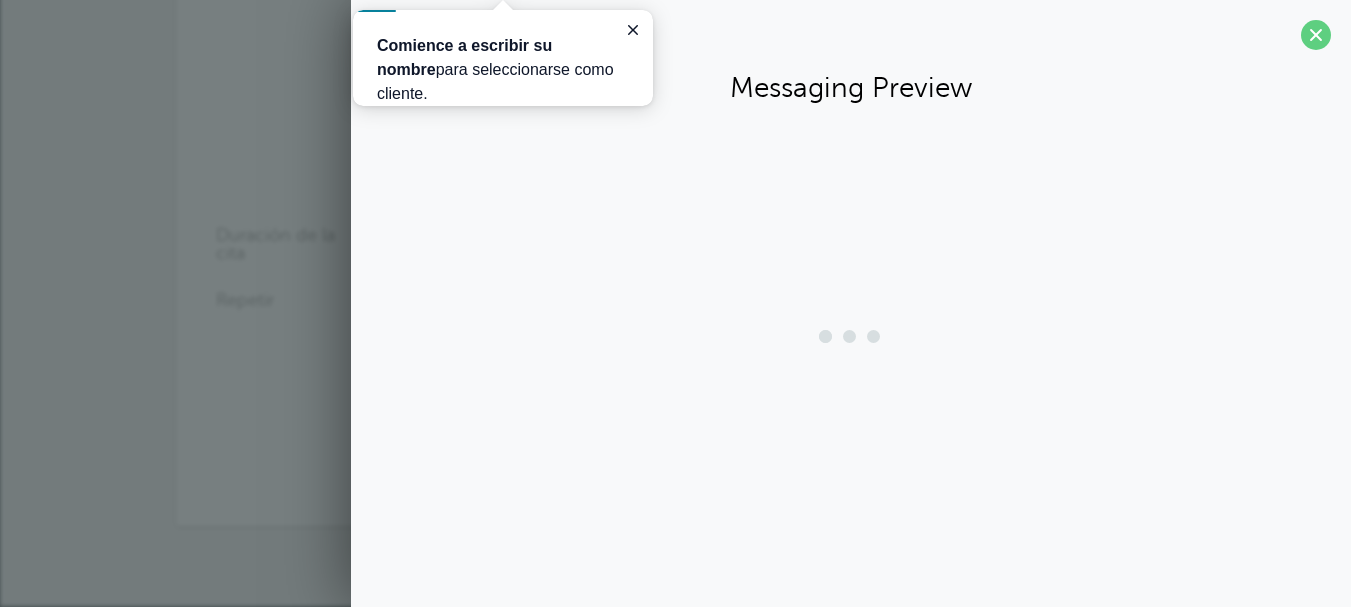 scroll, scrollTop: 546, scrollLeft: 0, axis: vertical 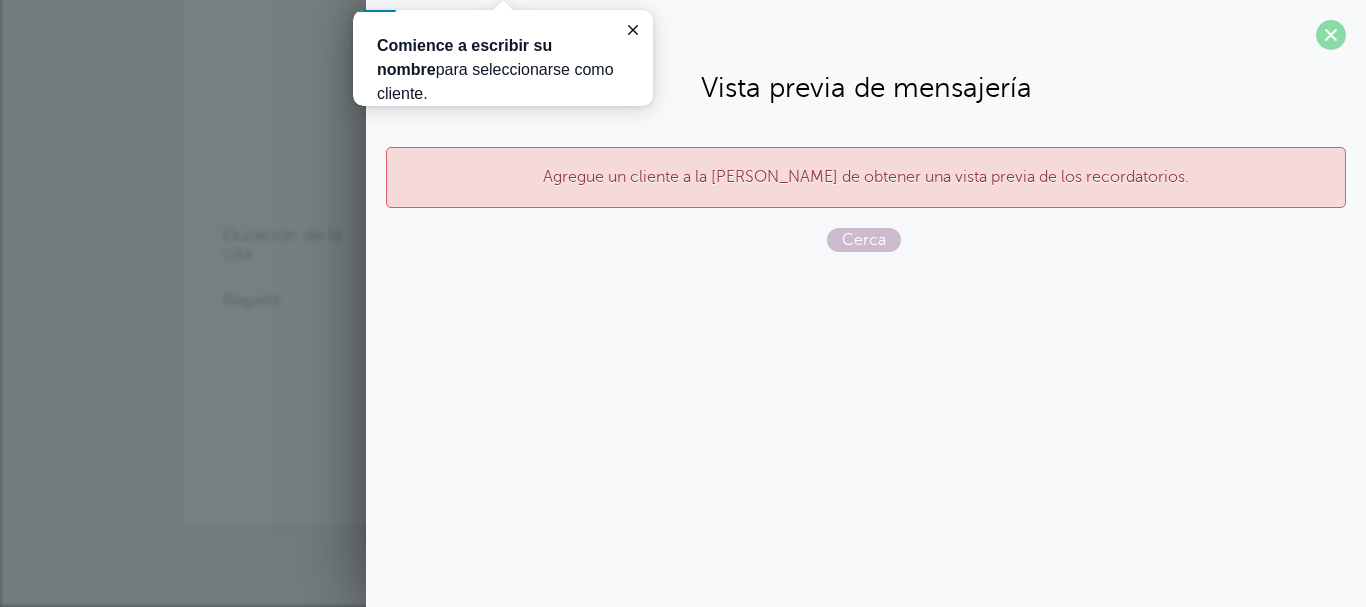 click at bounding box center [1331, 35] 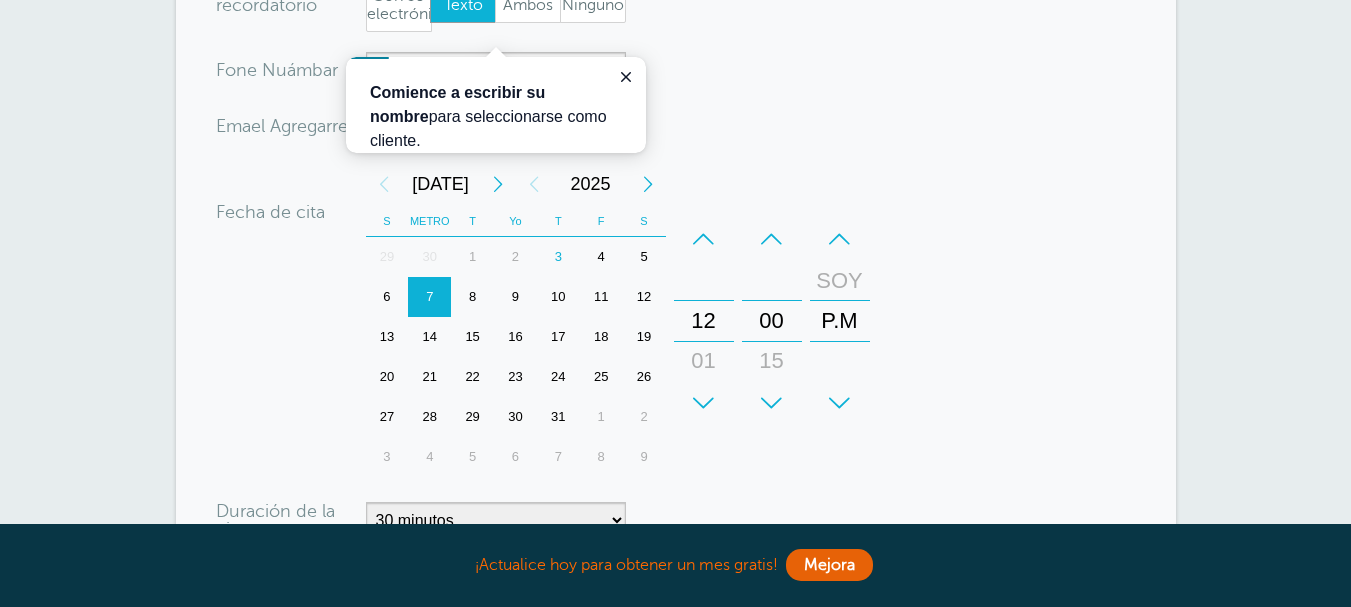 scroll, scrollTop: 0, scrollLeft: 0, axis: both 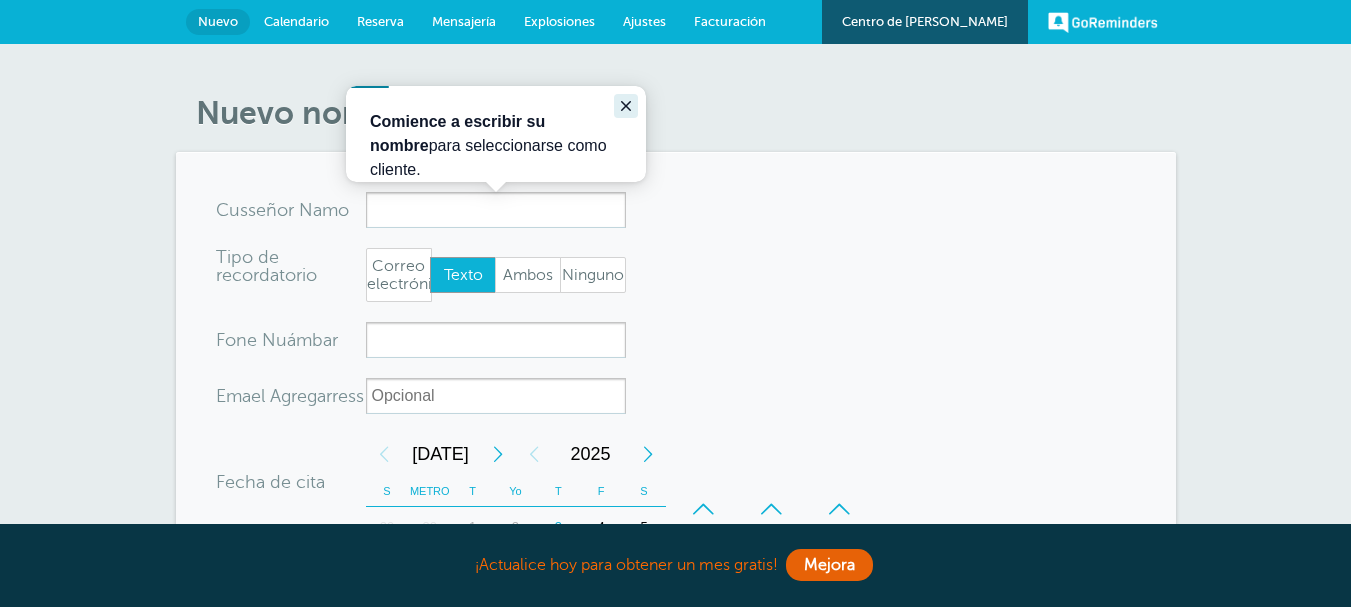 click at bounding box center (626, 106) 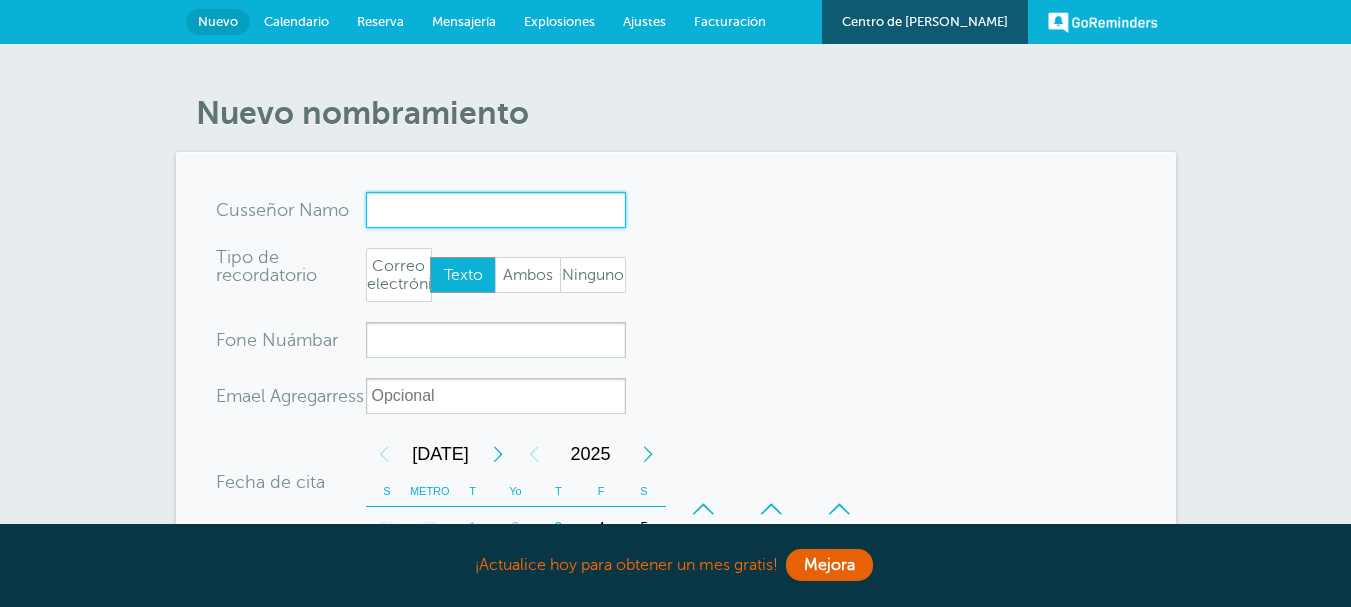 click on "x-sin-autocompletar" at bounding box center [496, 210] 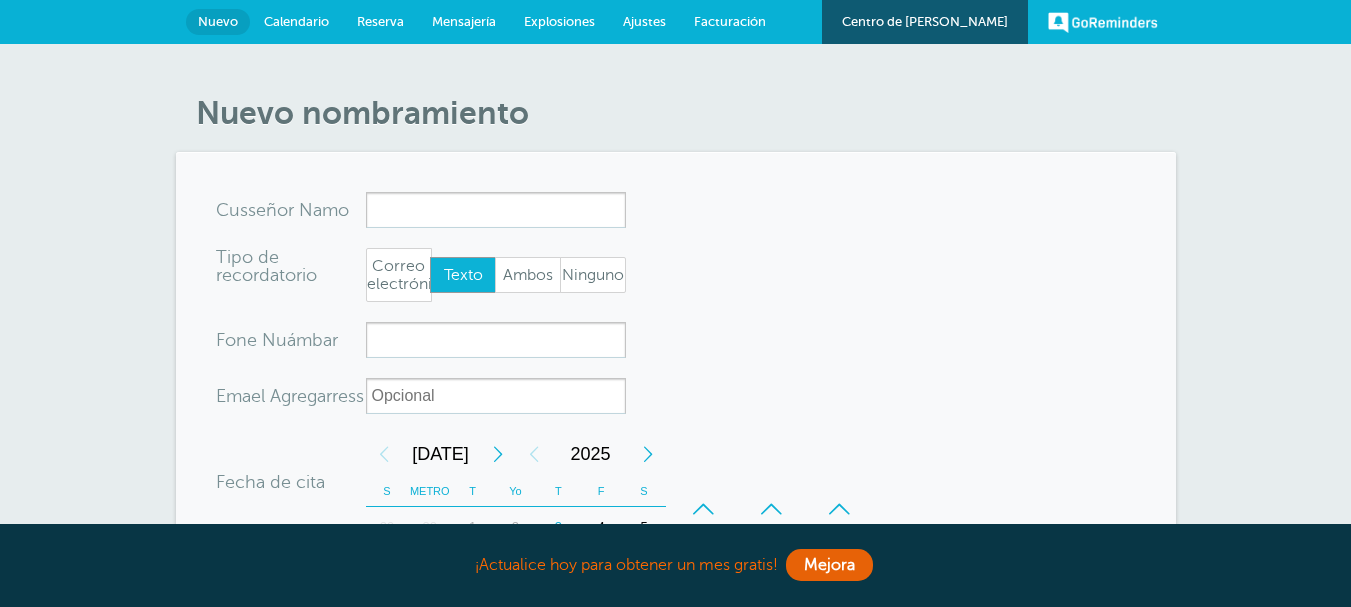 click on "Texto" at bounding box center [463, 275] 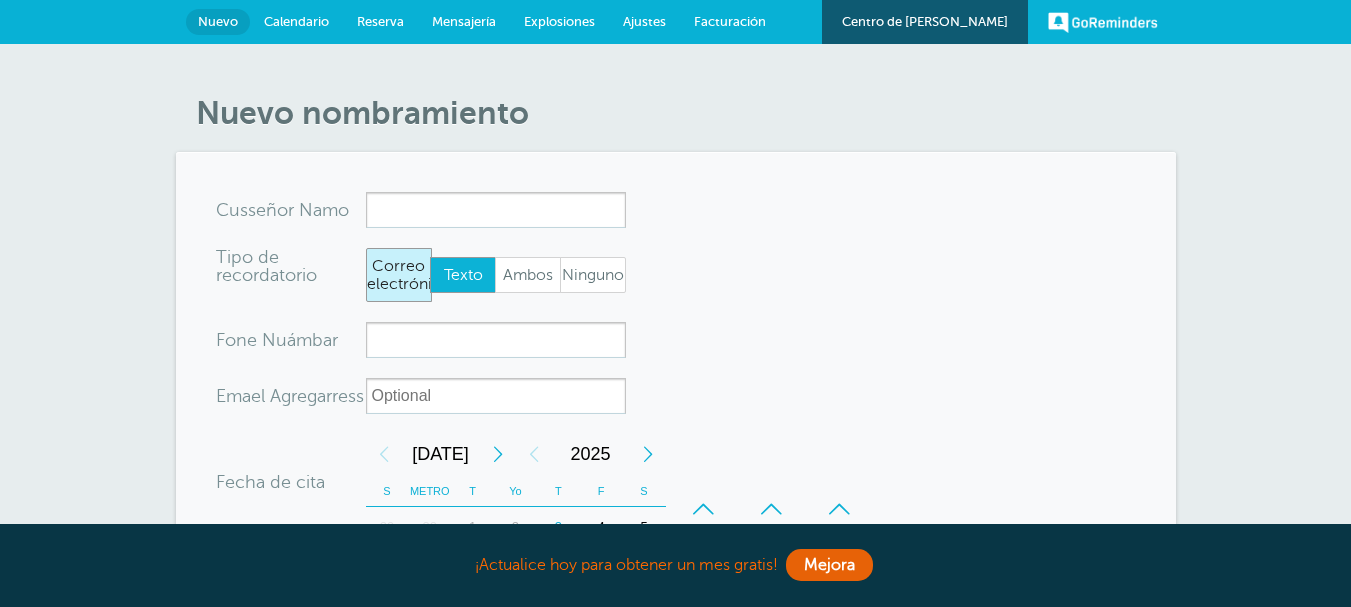 click on "Correo electrónico" at bounding box center [409, 275] 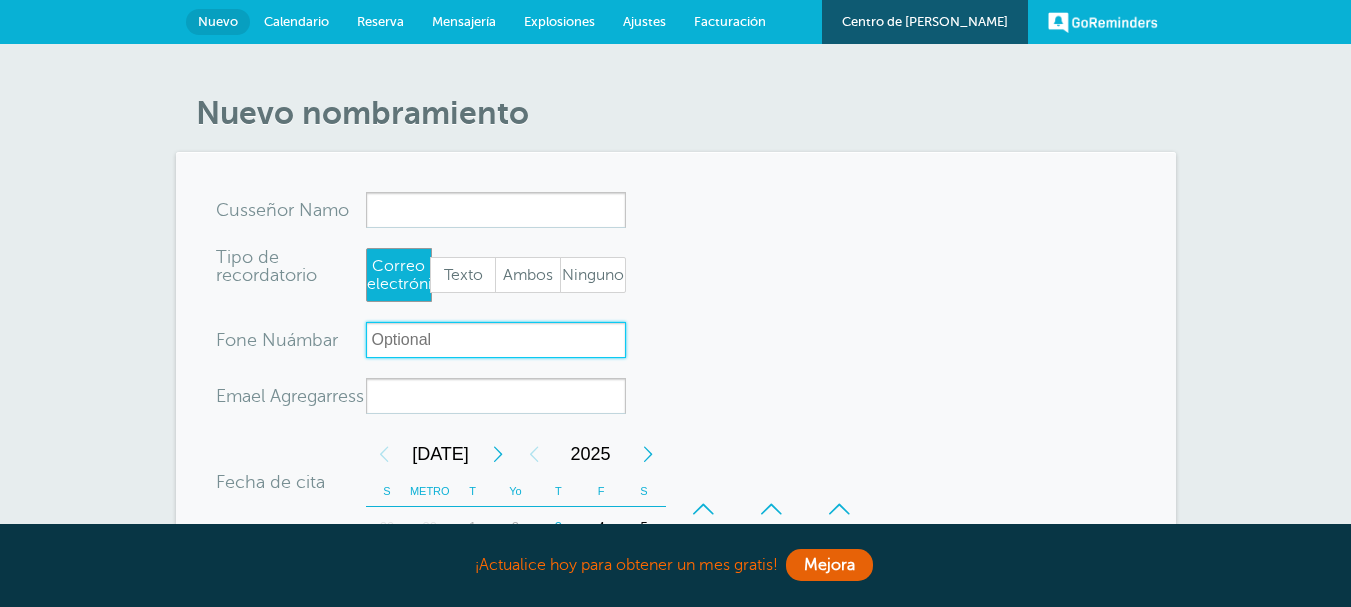click on "xxx-no-autofill" at bounding box center (496, 340) 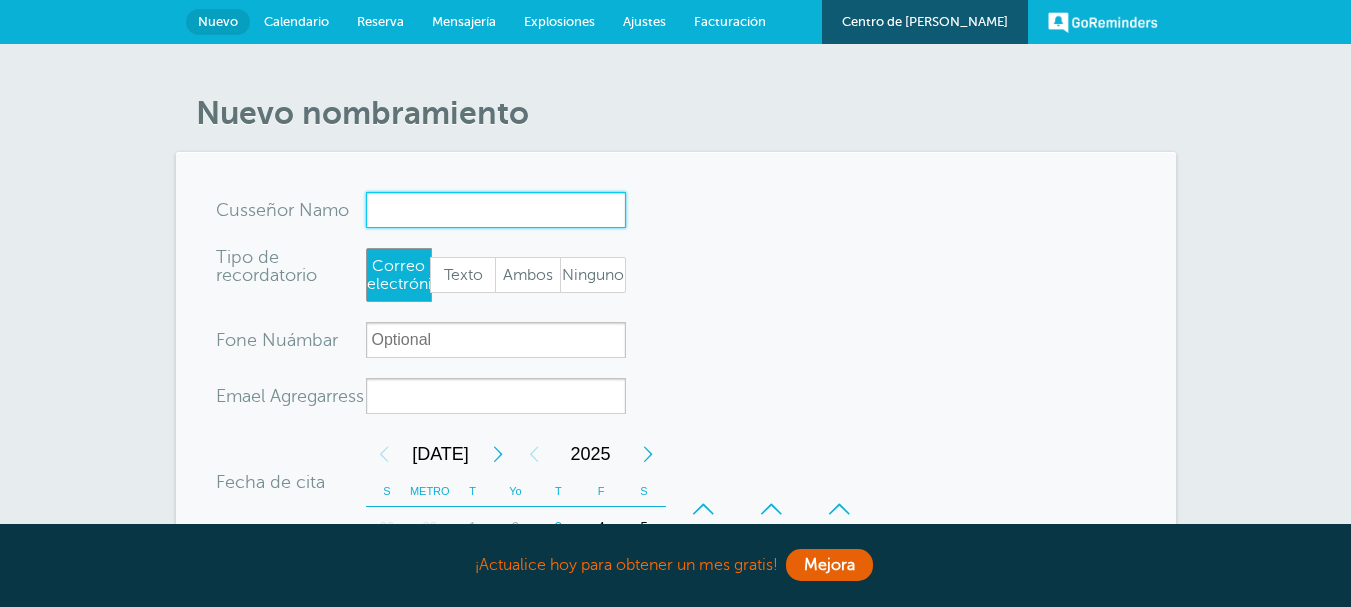 click on "x-sin-autocompletar" at bounding box center (496, 210) 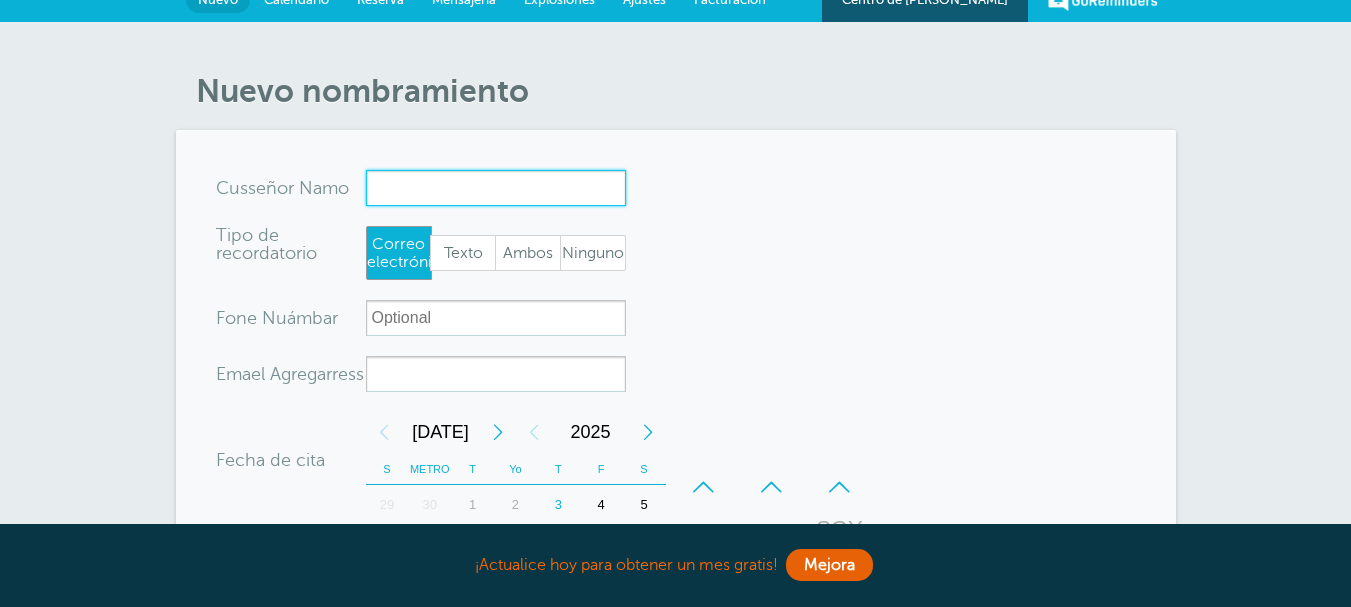 scroll, scrollTop: 0, scrollLeft: 0, axis: both 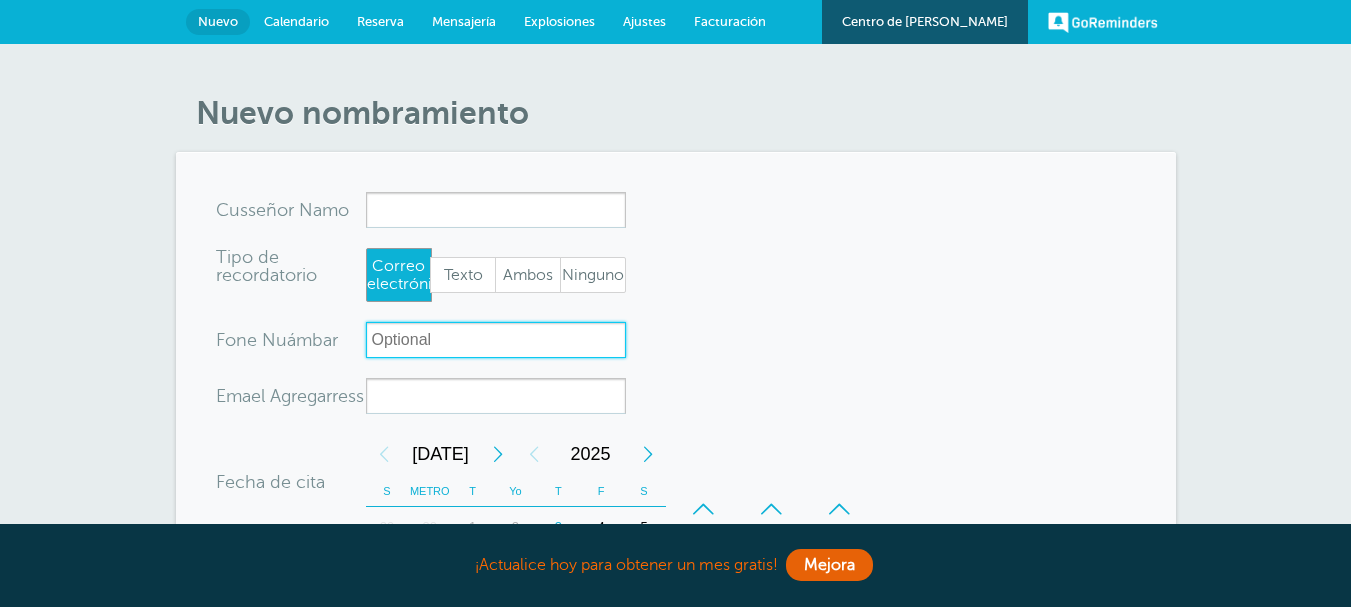 click on "xxx-no-autofill" at bounding box center [496, 340] 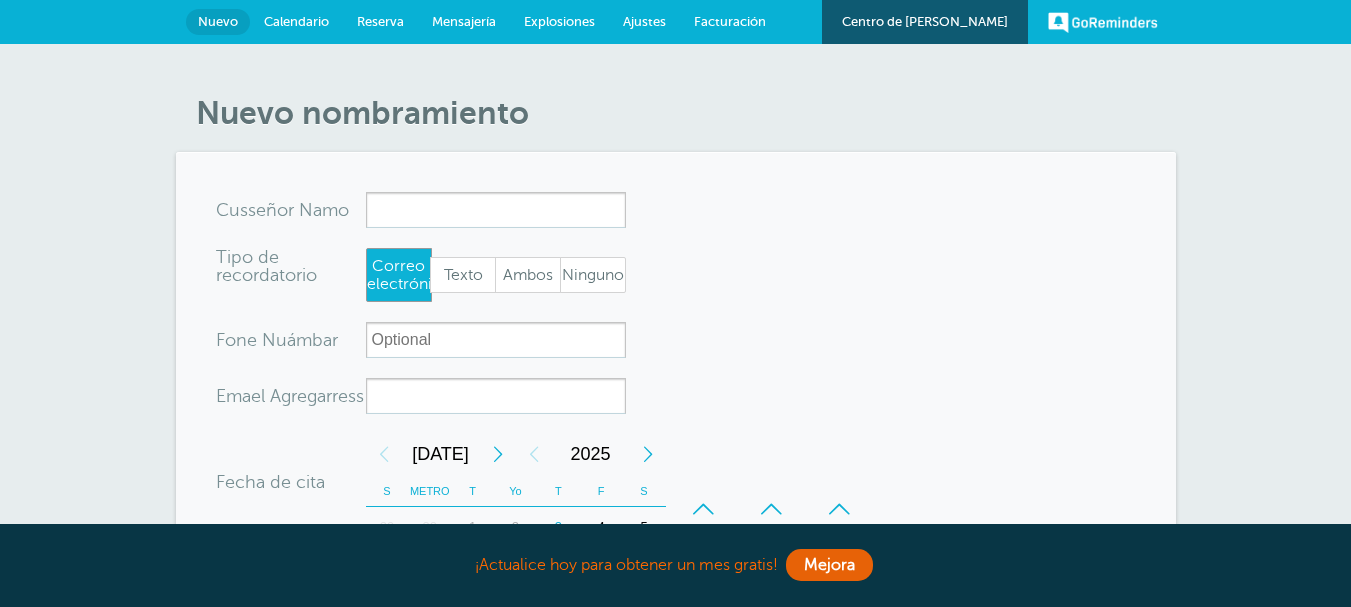 click on "ámbar" at bounding box center [312, 340] 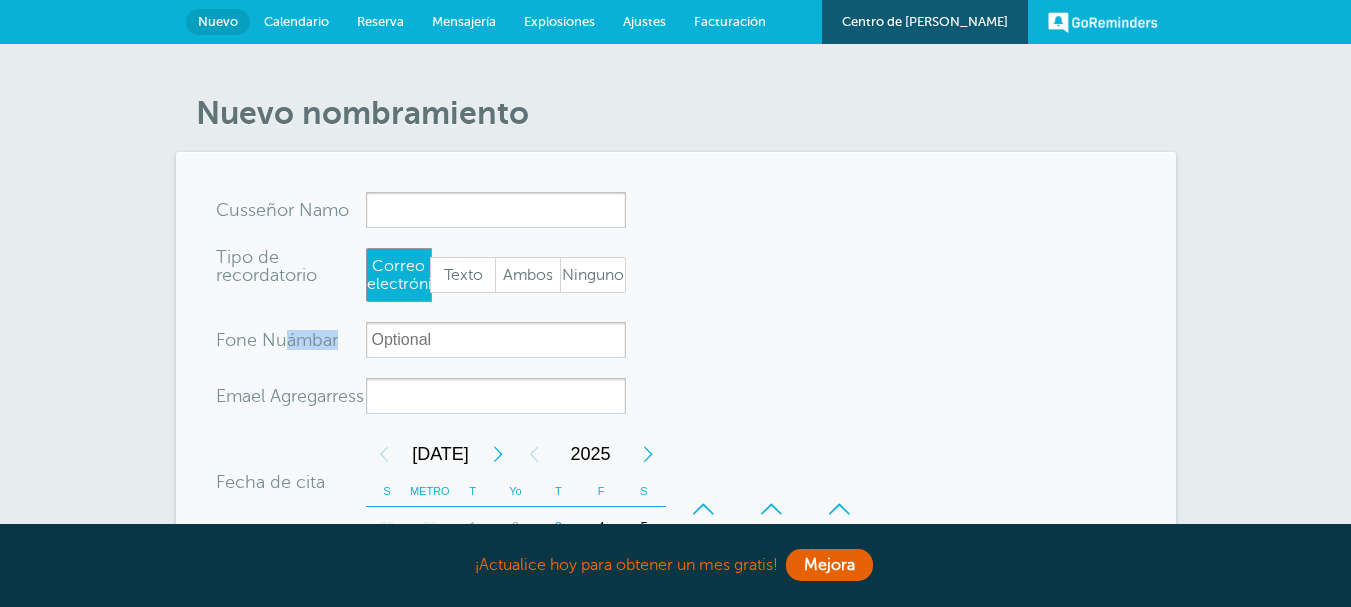 click on "ámbar" at bounding box center [312, 340] 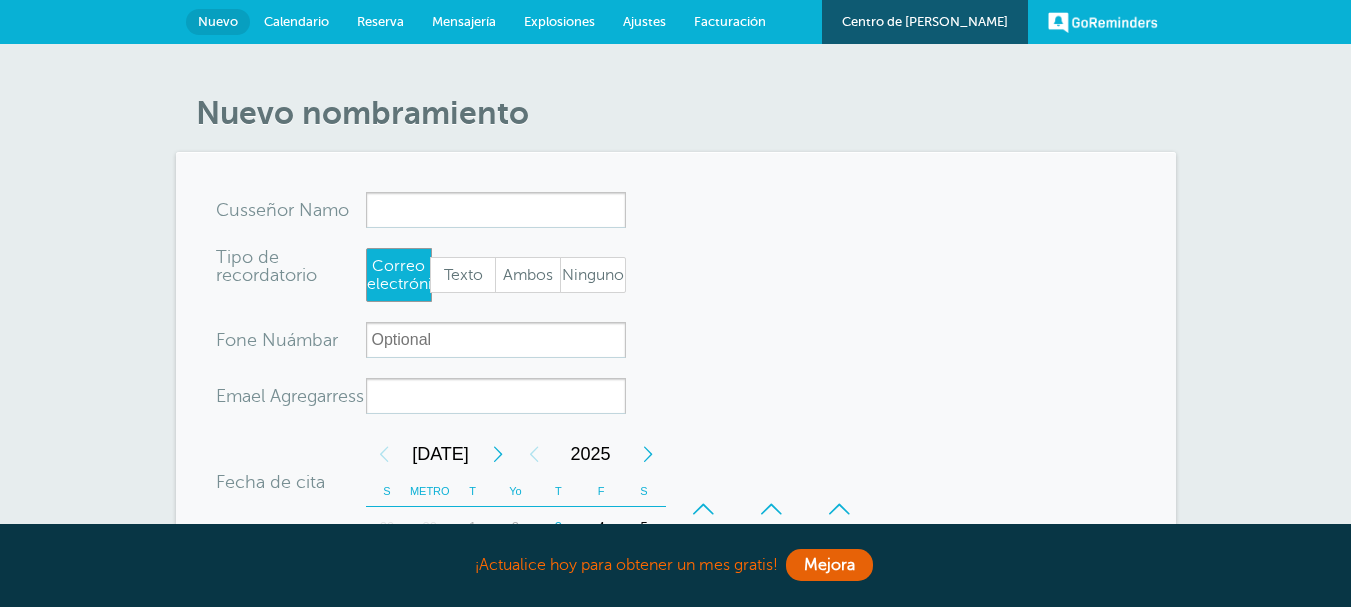 click on "el Agregar" at bounding box center [291, 396] 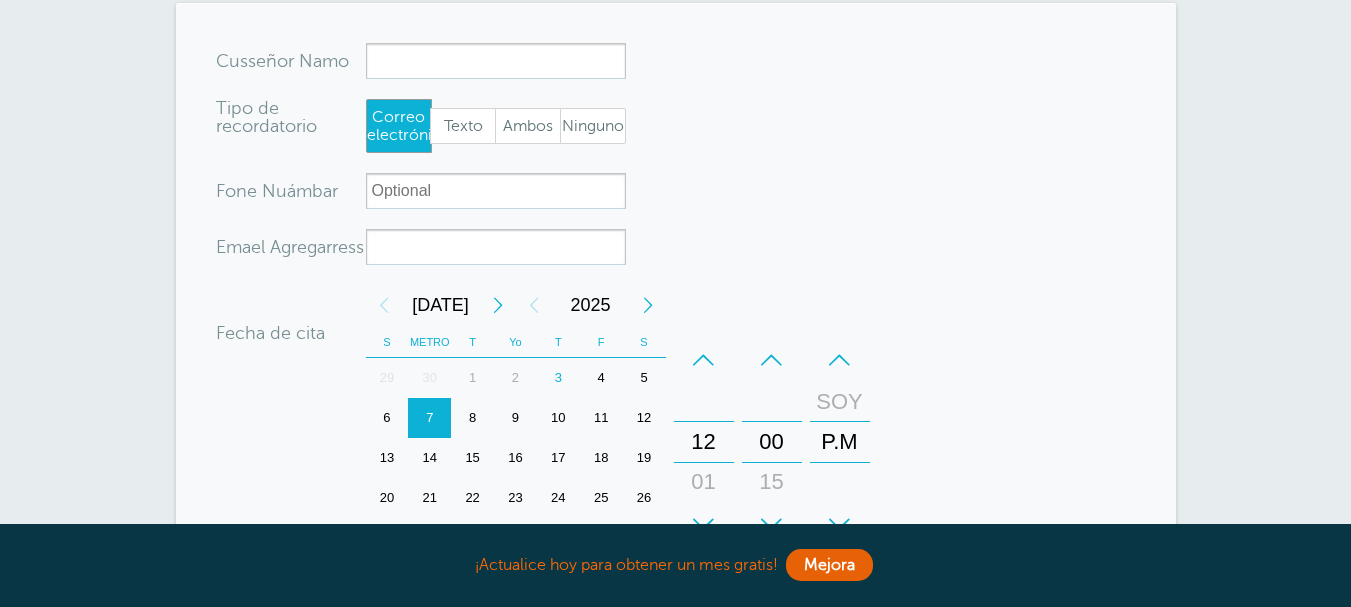 scroll, scrollTop: 100, scrollLeft: 0, axis: vertical 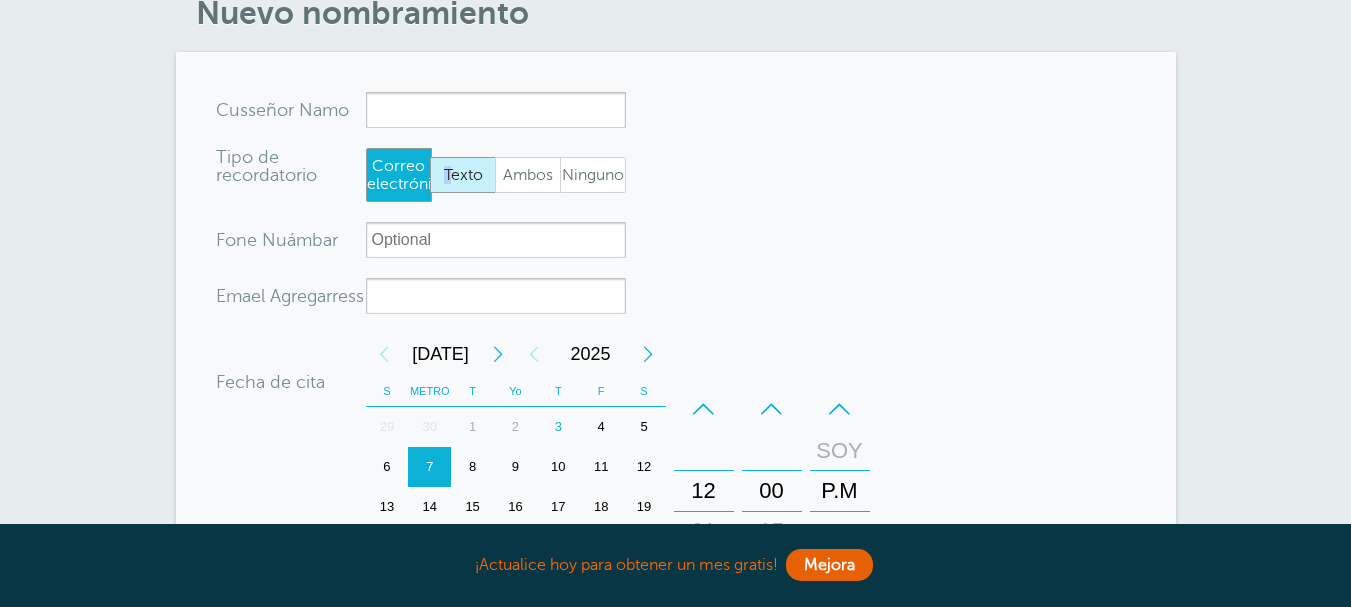 click on "Texto" at bounding box center [463, 175] 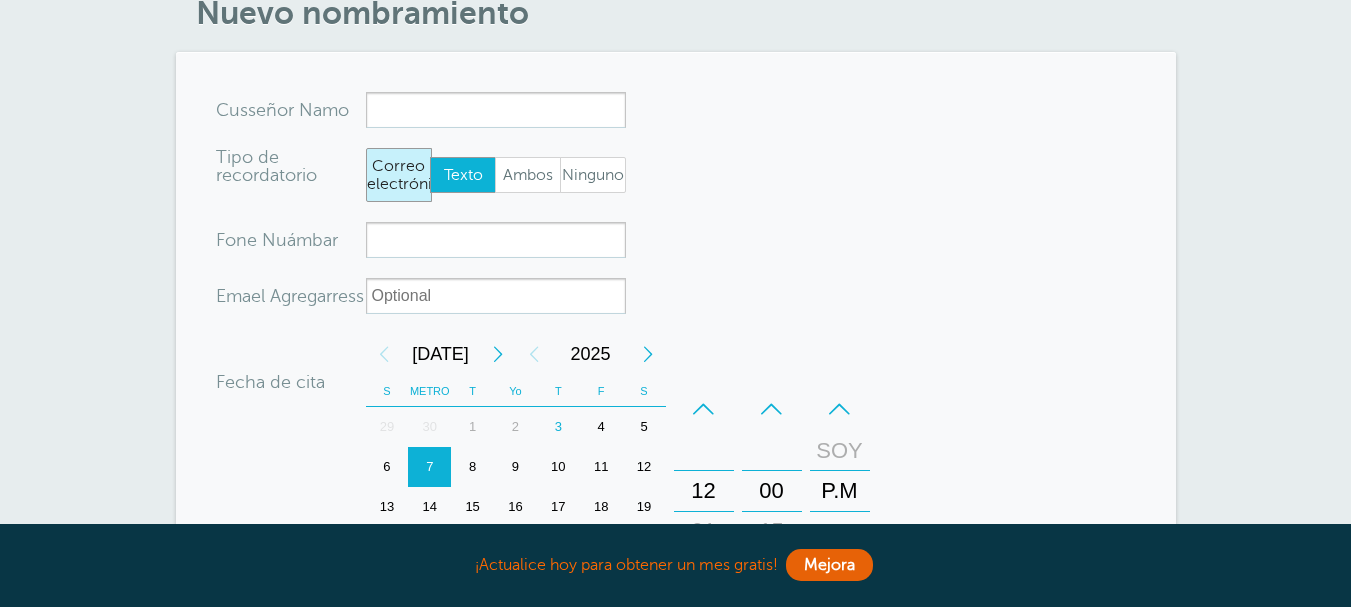 click on "Correo electrónico" at bounding box center [409, 175] 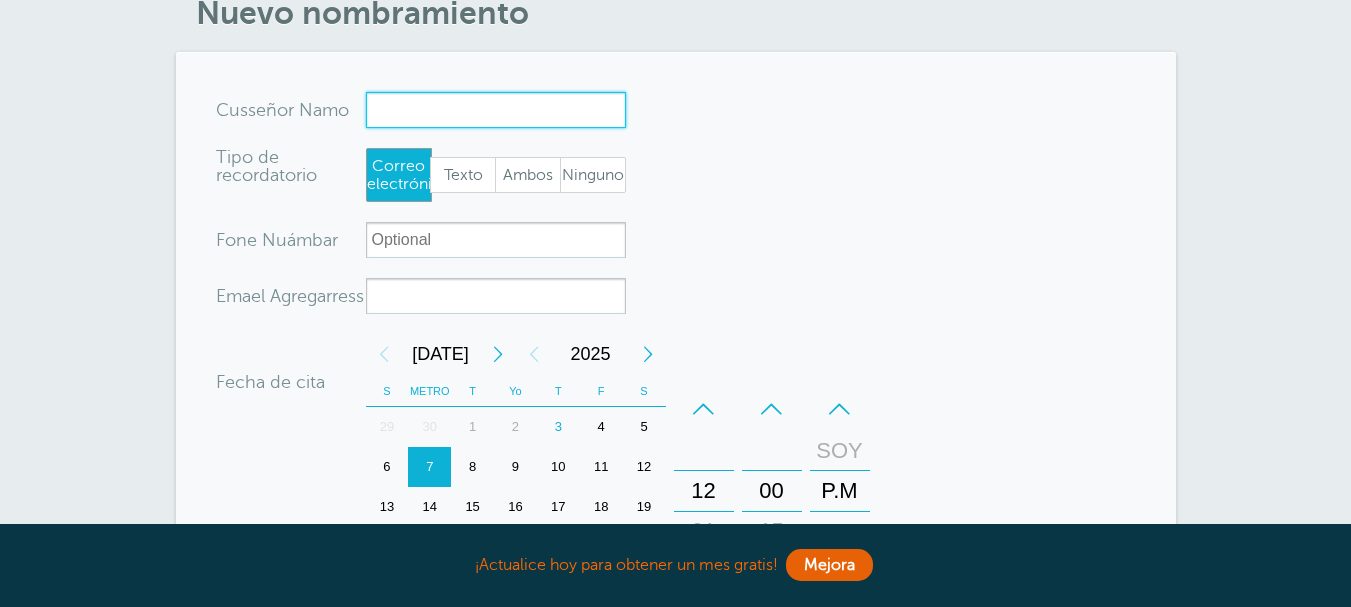 click on "x-sin-autocompletar" at bounding box center [496, 110] 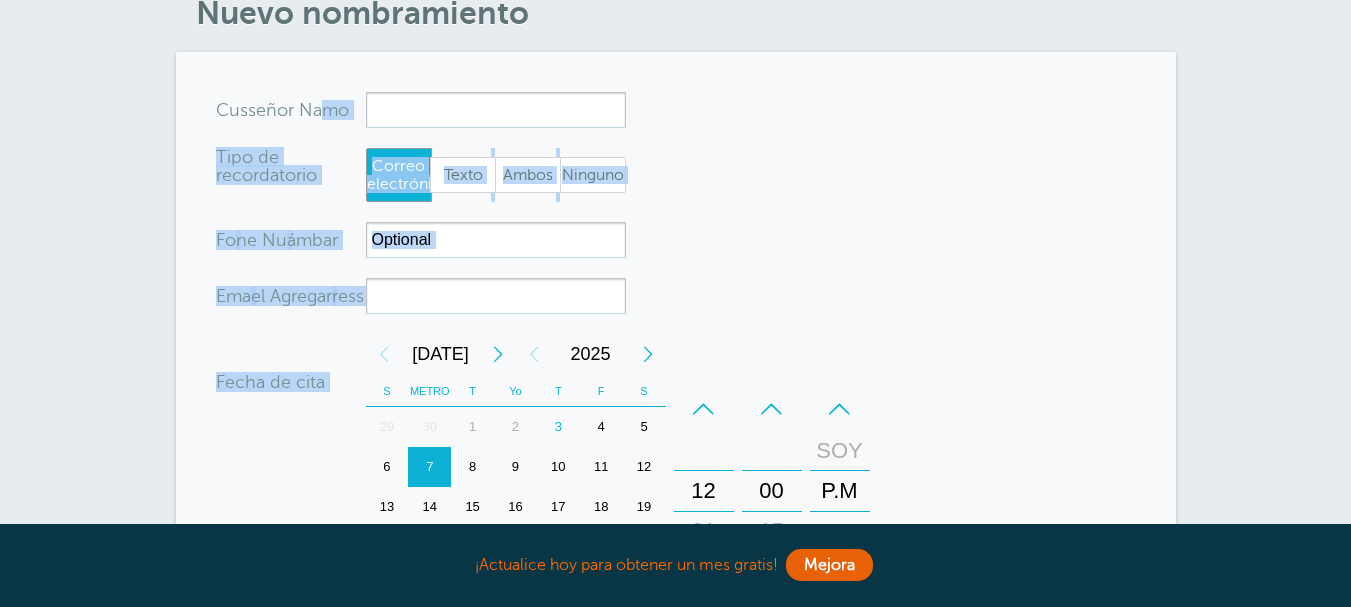 drag, startPoint x: 232, startPoint y: 102, endPoint x: 325, endPoint y: 106, distance: 93.08598 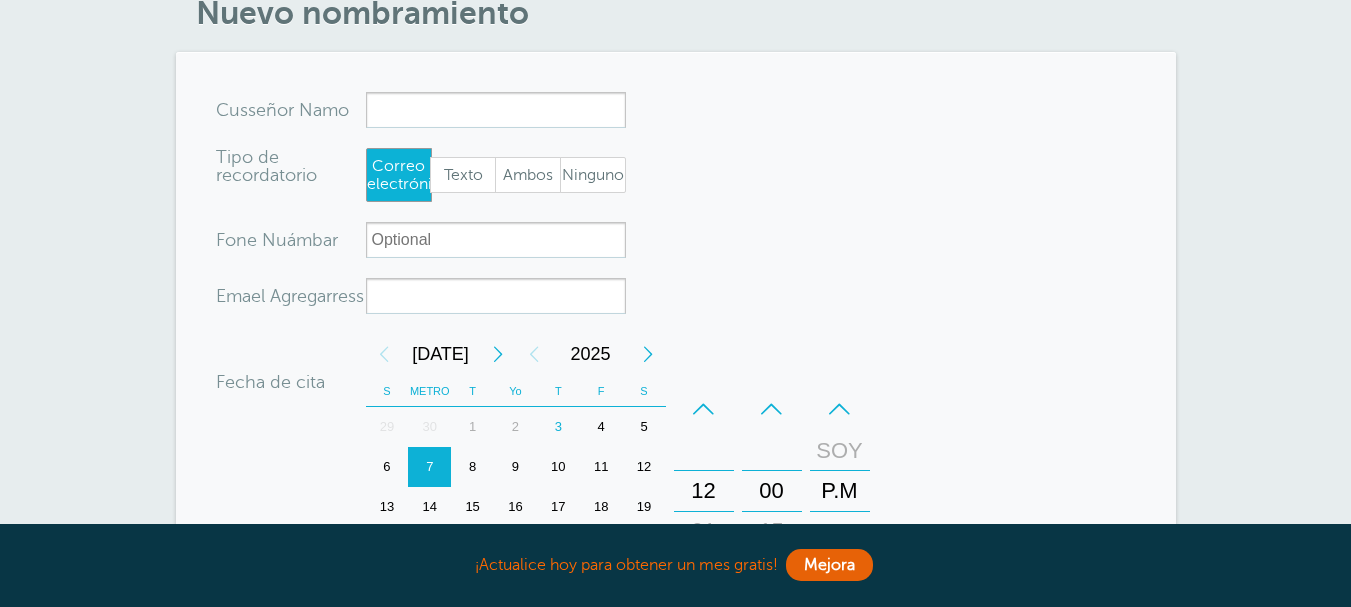 click on "Nuevo nombramiento
Estás creando un nuevo cliente. Para usar un cliente existente, selecciónalo en el menú desplegable de autocompletar.
x-sin-autocompletar
Cus señor N amo
Editar
Eliminar
Cliente TZ
--" at bounding box center (675, 498) 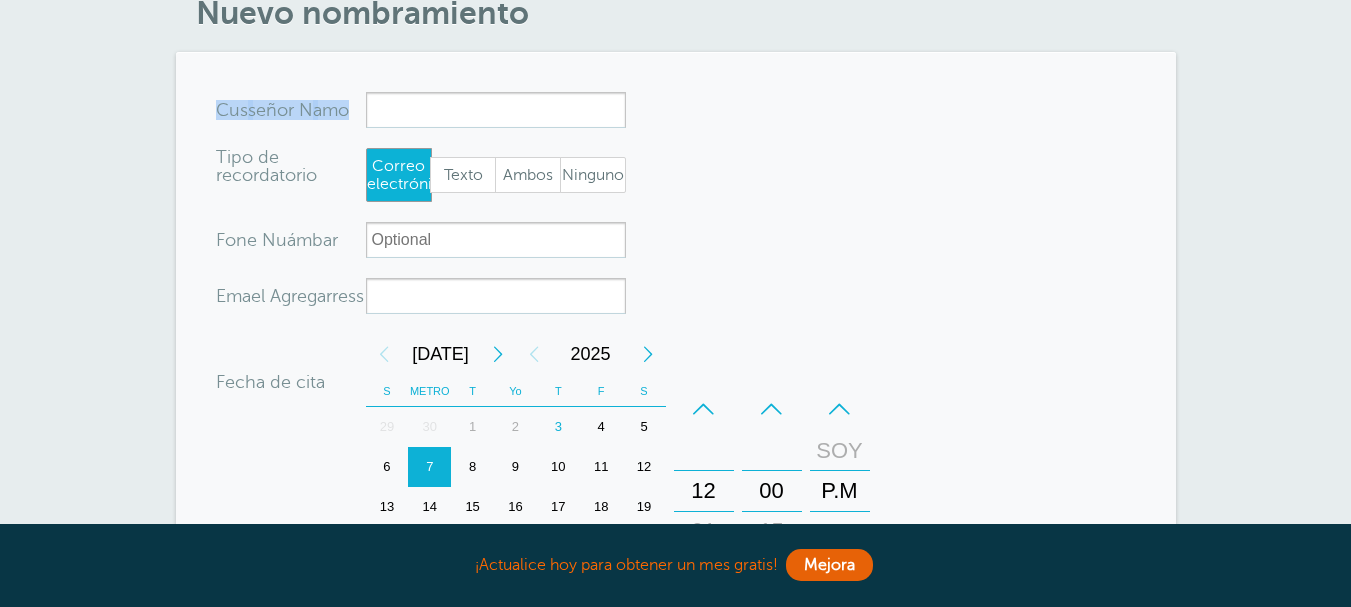 drag, startPoint x: 216, startPoint y: 100, endPoint x: 351, endPoint y: 109, distance: 135.29967 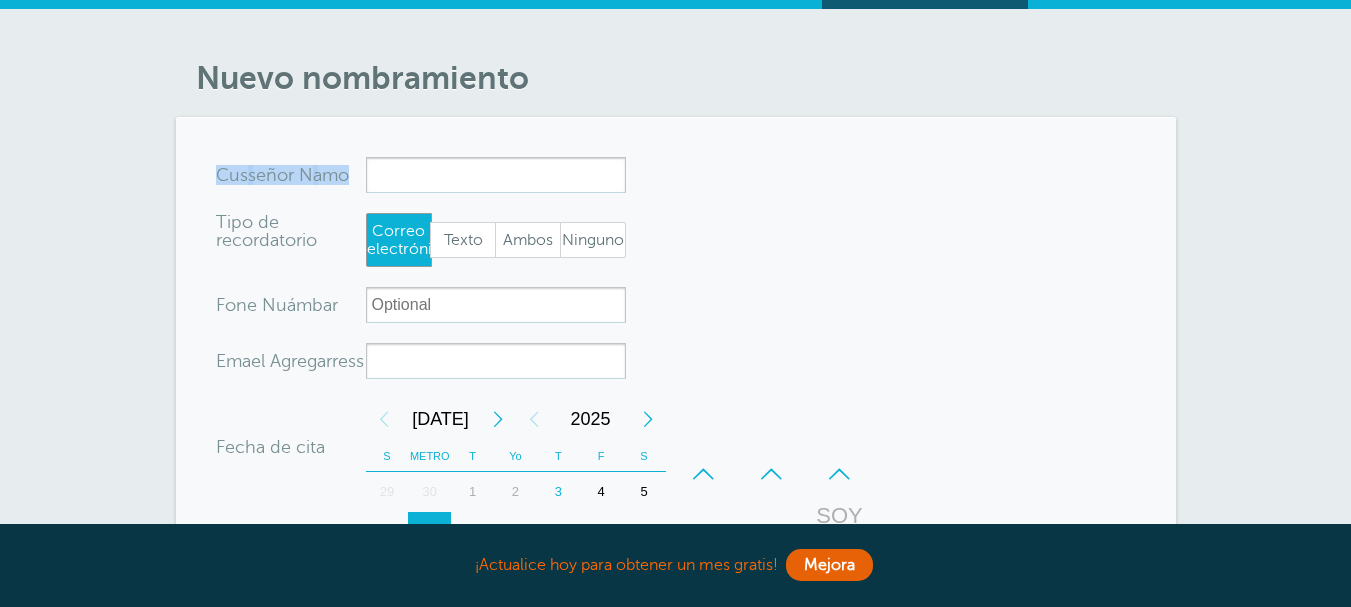 scroll, scrollTop: 0, scrollLeft: 0, axis: both 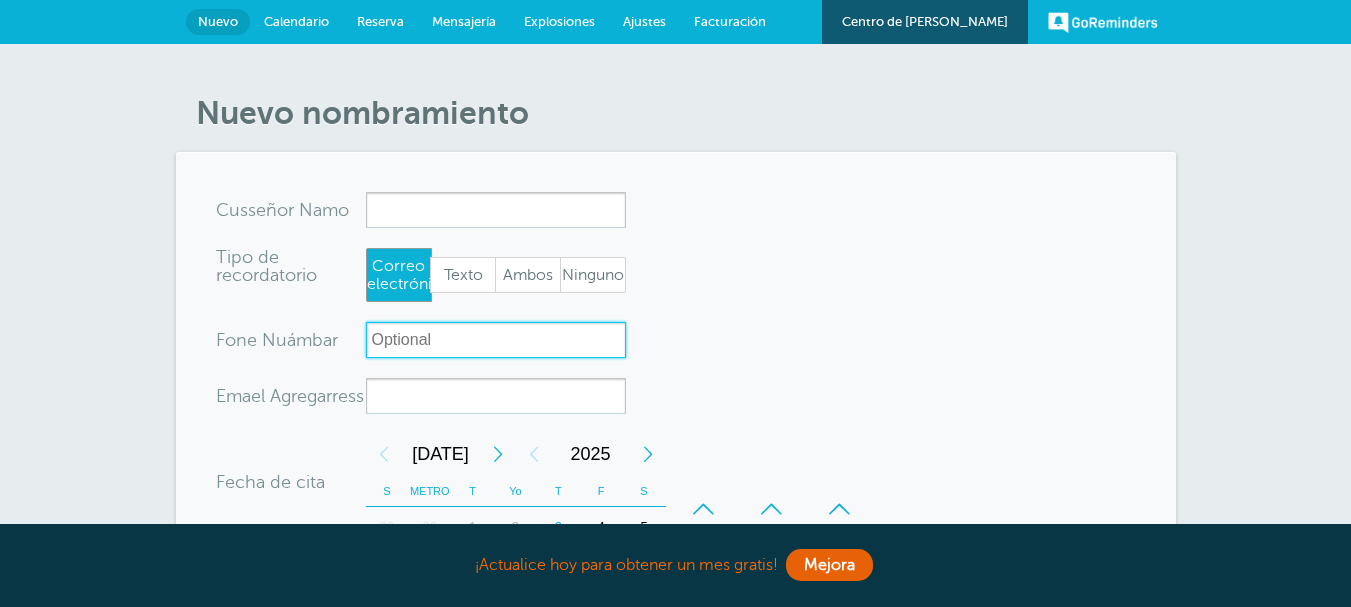 click on "xxx-no-autofill" at bounding box center (496, 340) 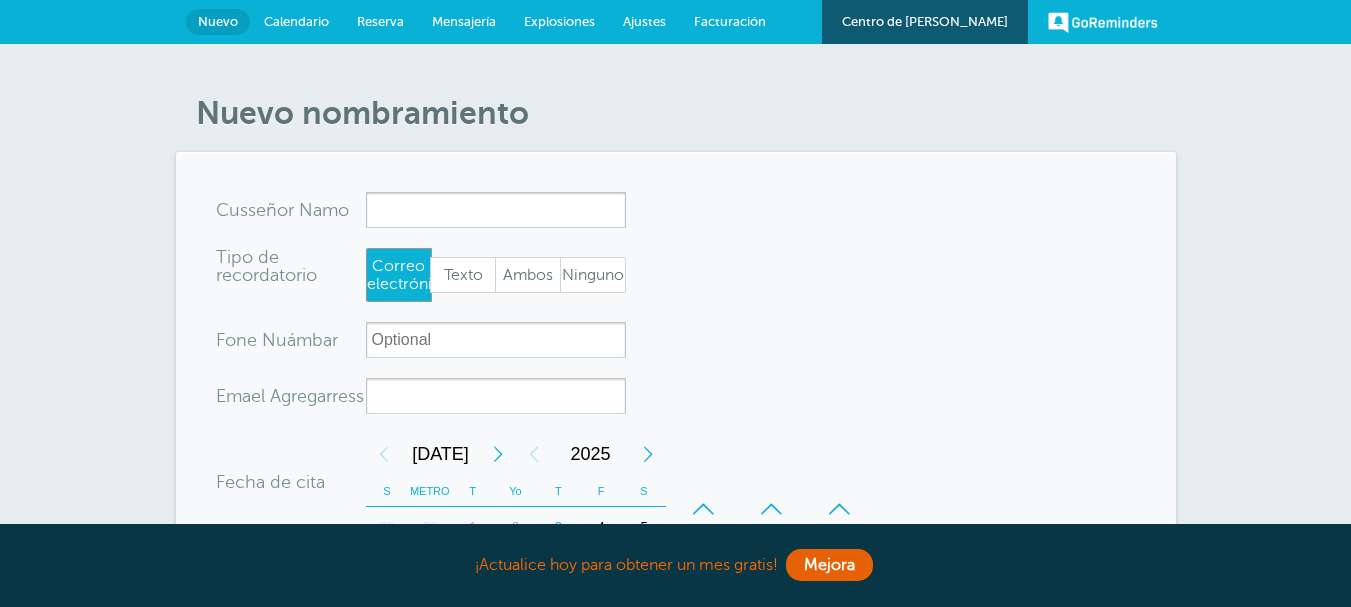 click on "ámbar" at bounding box center [312, 340] 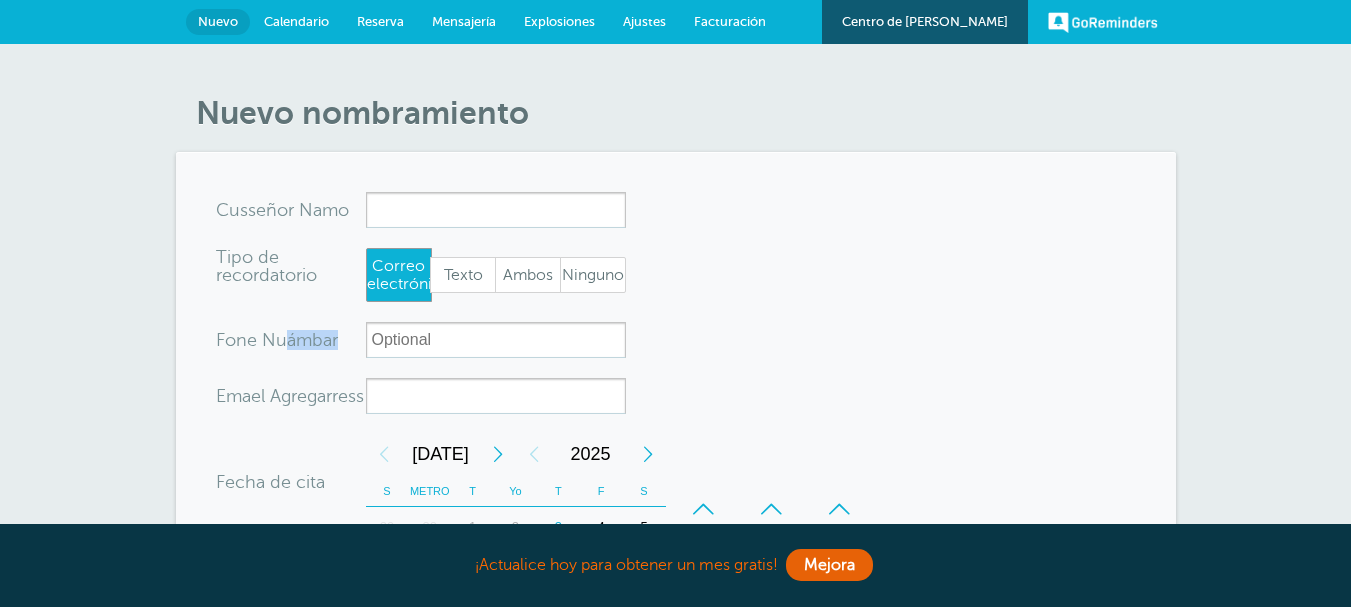 click on "ámbar" at bounding box center [312, 340] 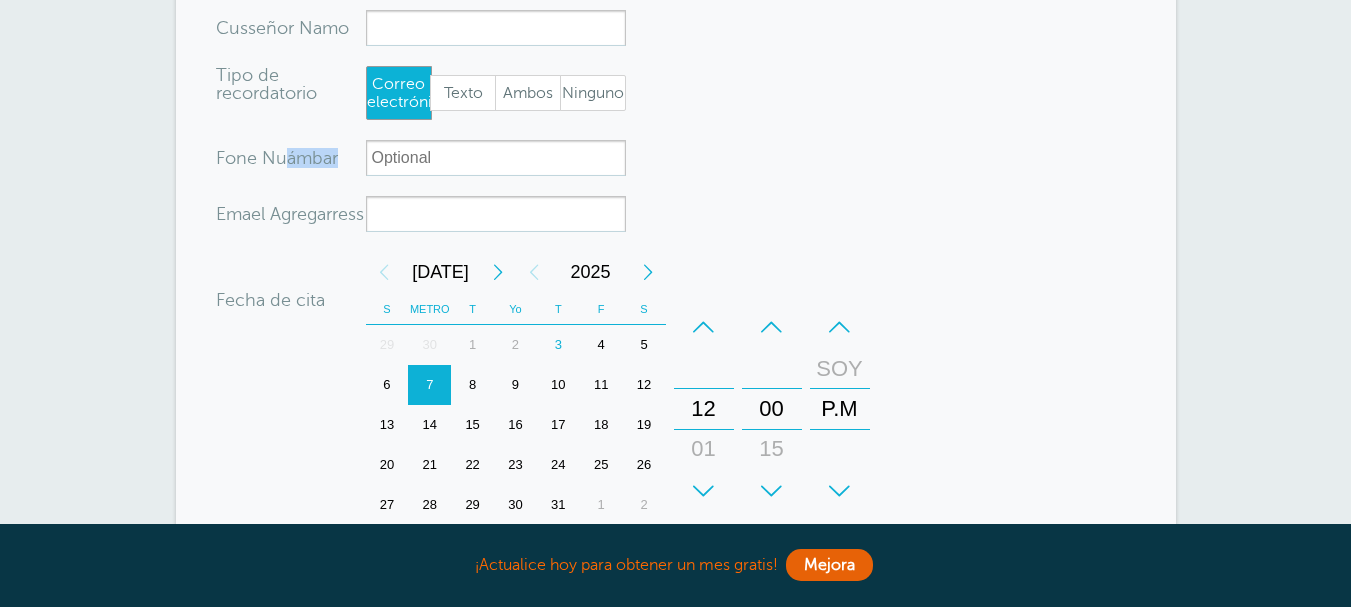 scroll, scrollTop: 0, scrollLeft: 0, axis: both 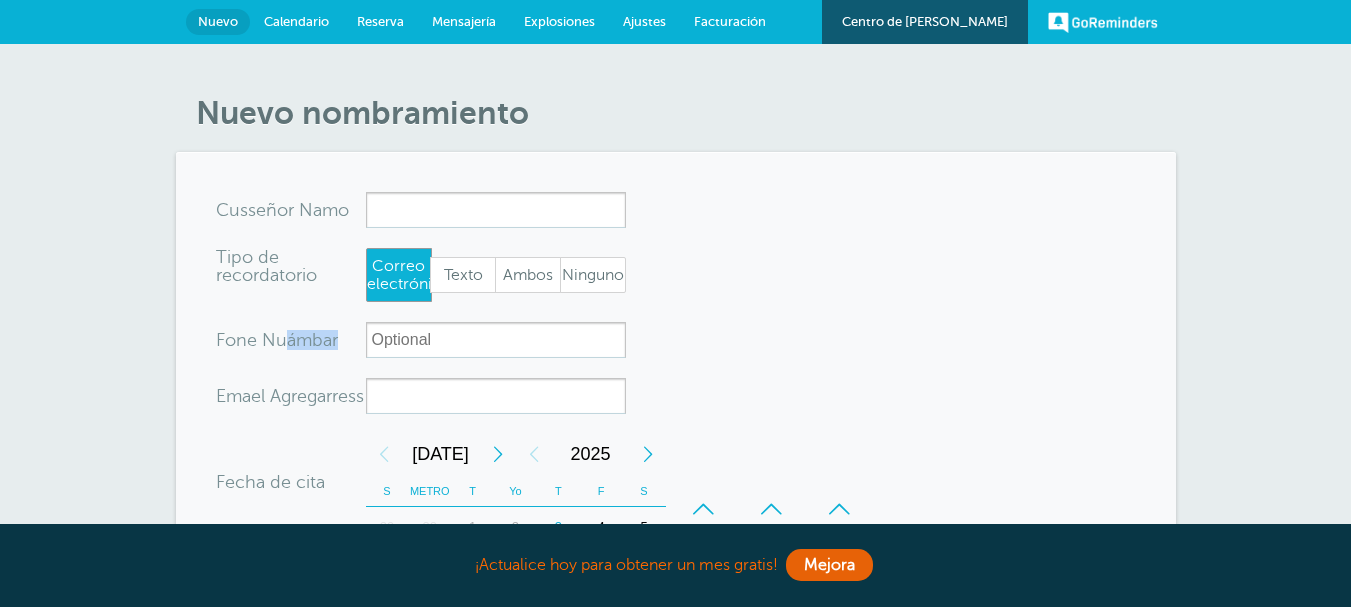 click on "Facturación" at bounding box center (730, 22) 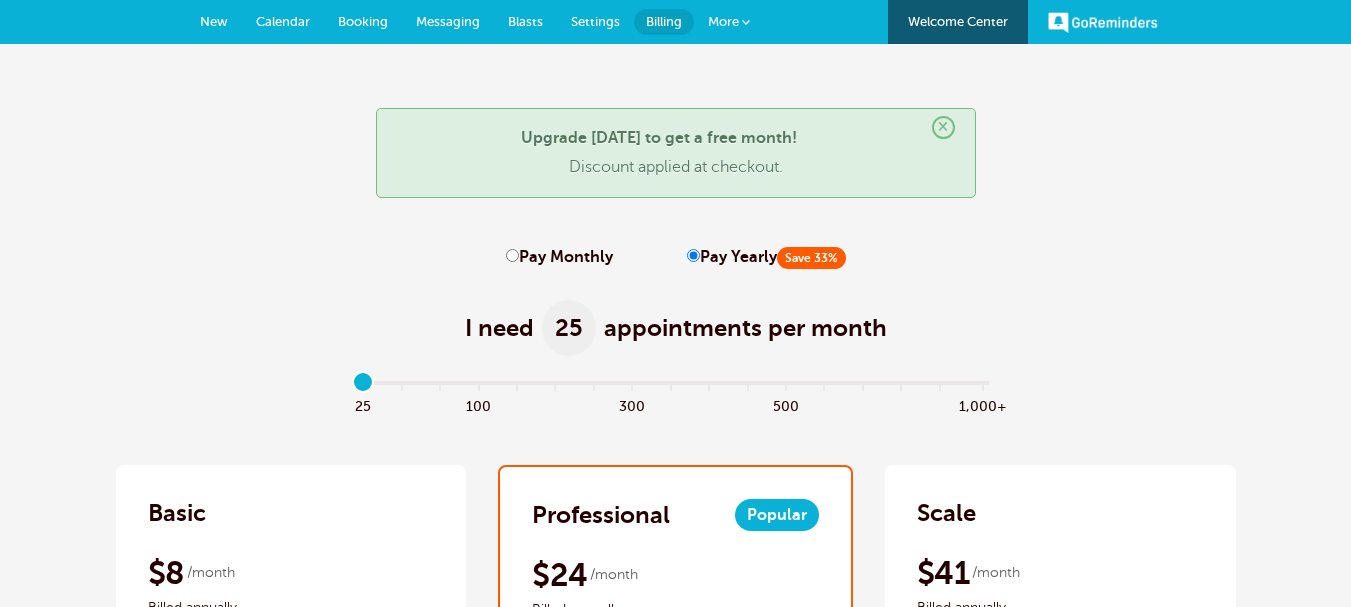 scroll, scrollTop: 0, scrollLeft: 0, axis: both 